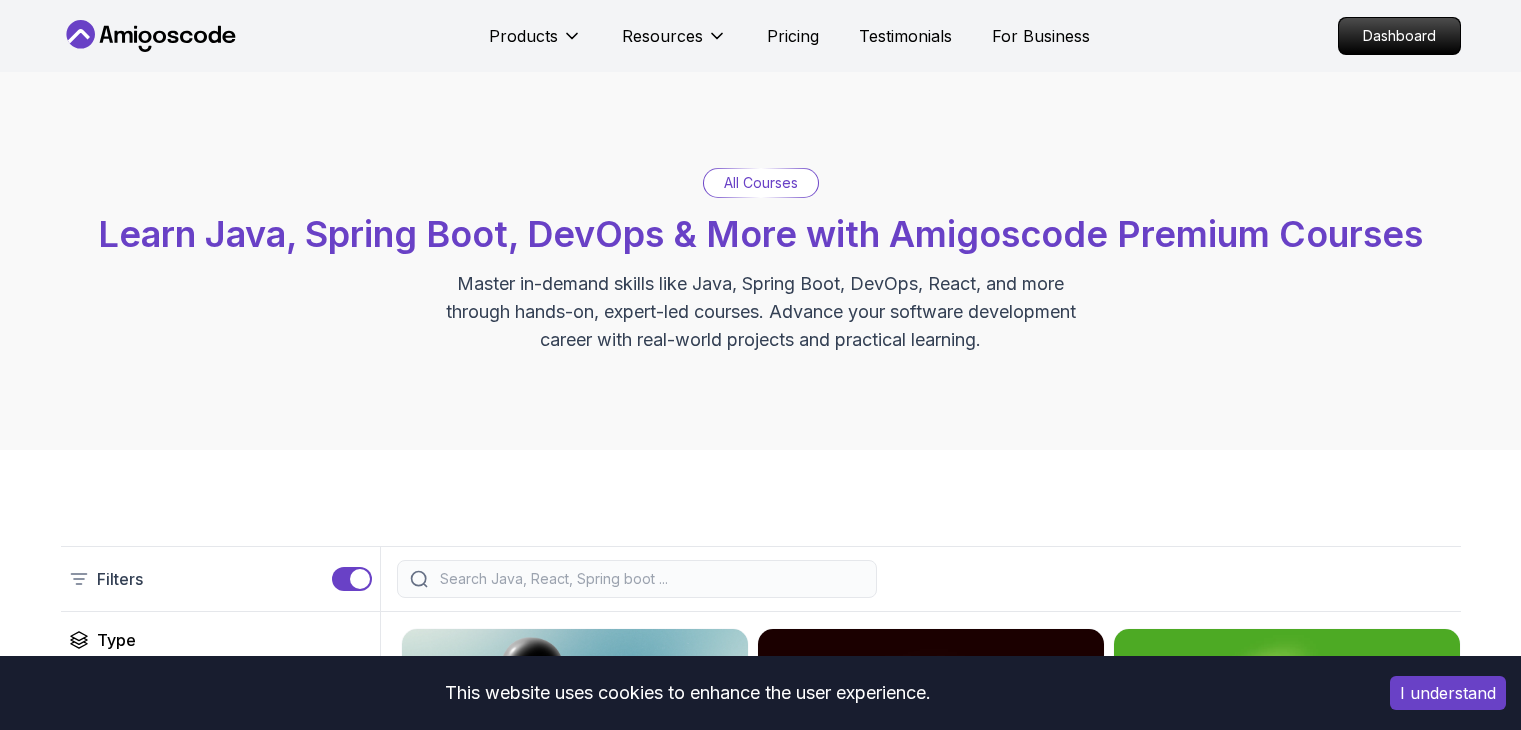 scroll, scrollTop: 0, scrollLeft: 0, axis: both 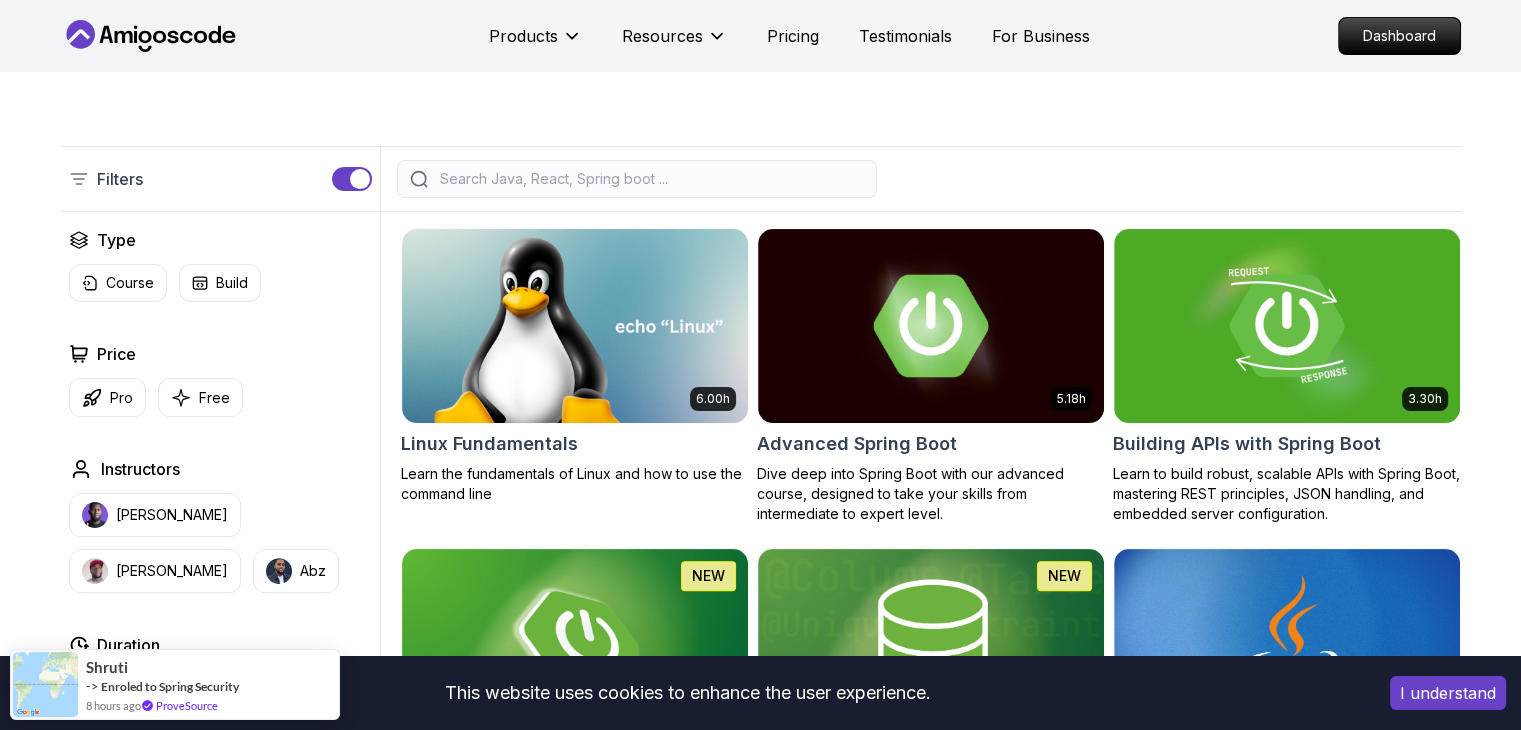 click at bounding box center [650, 179] 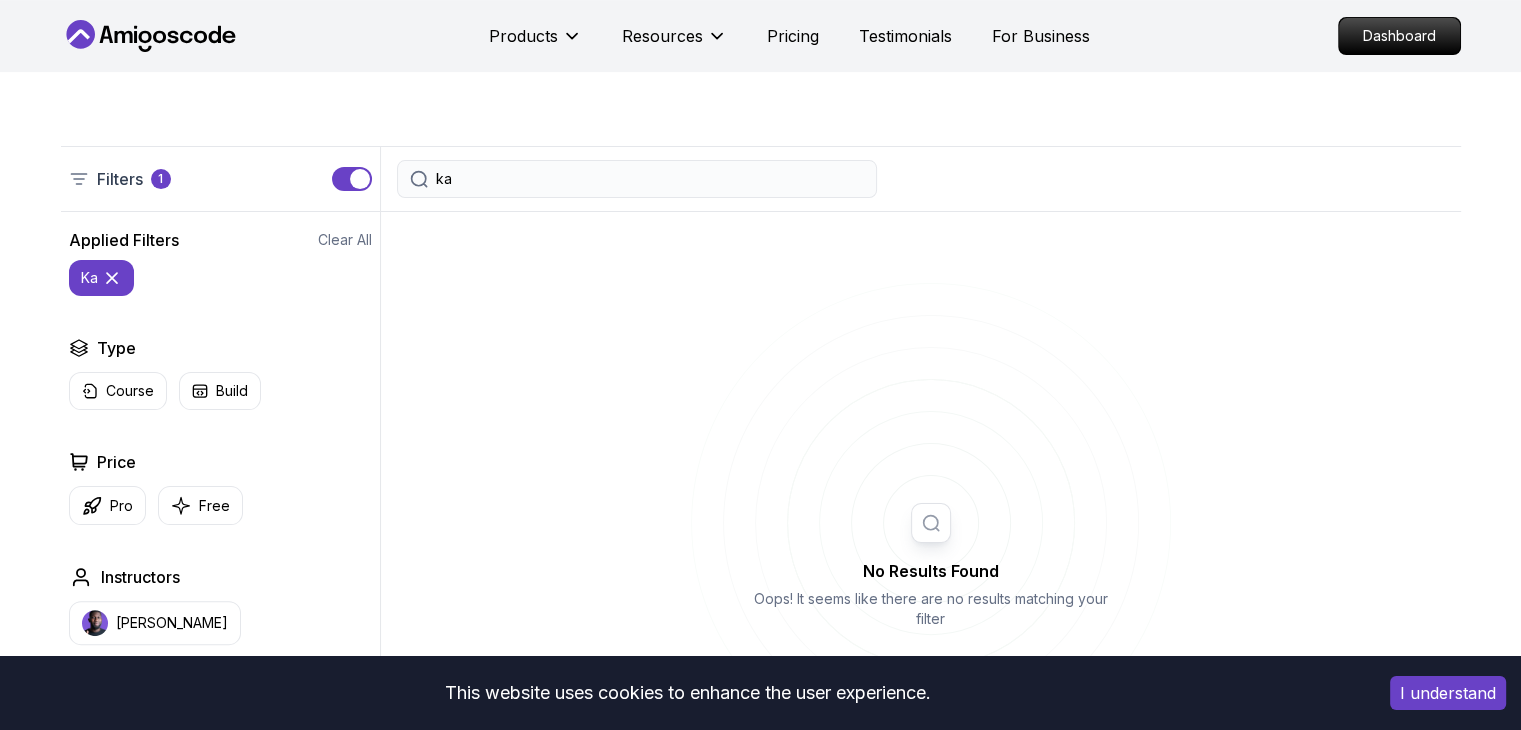 type on "k" 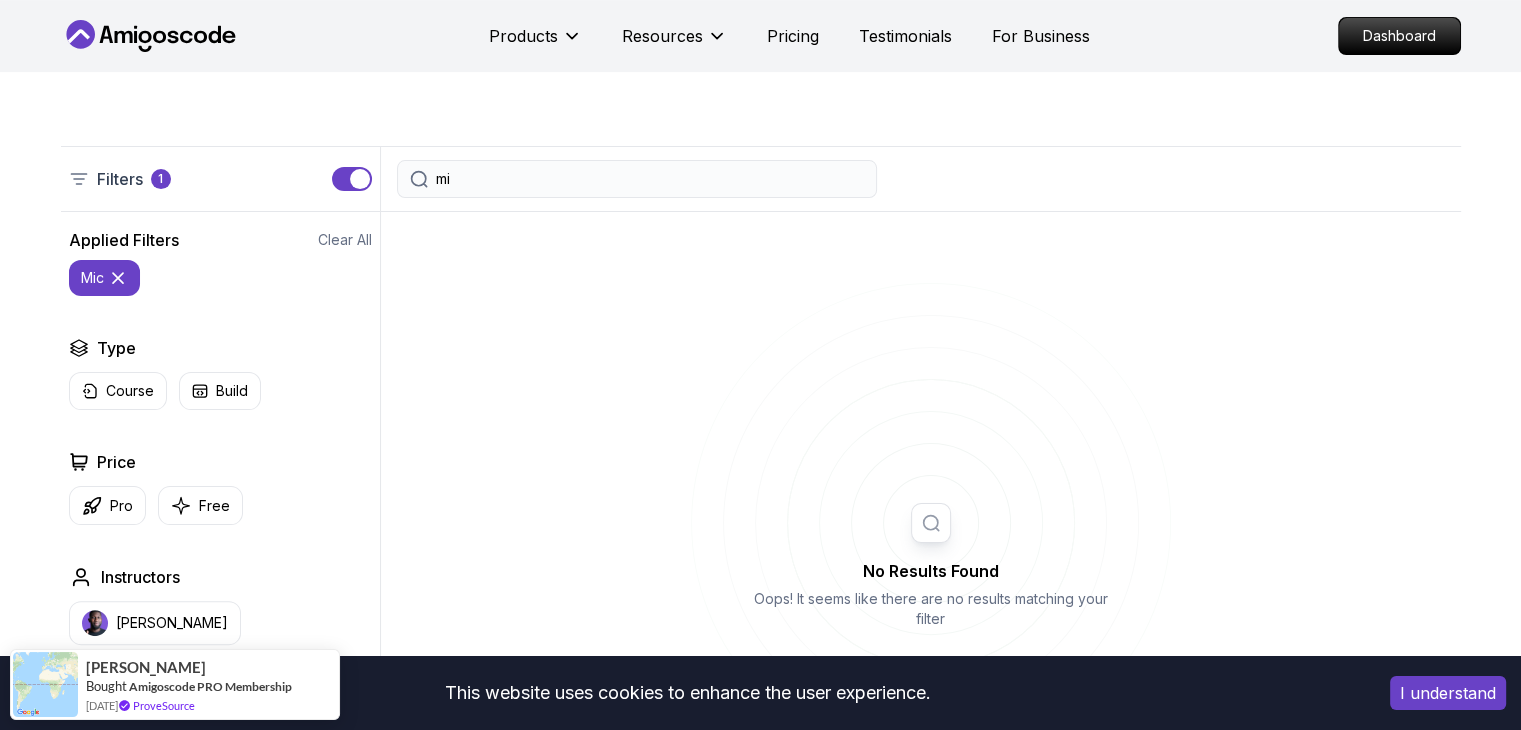 type on "m" 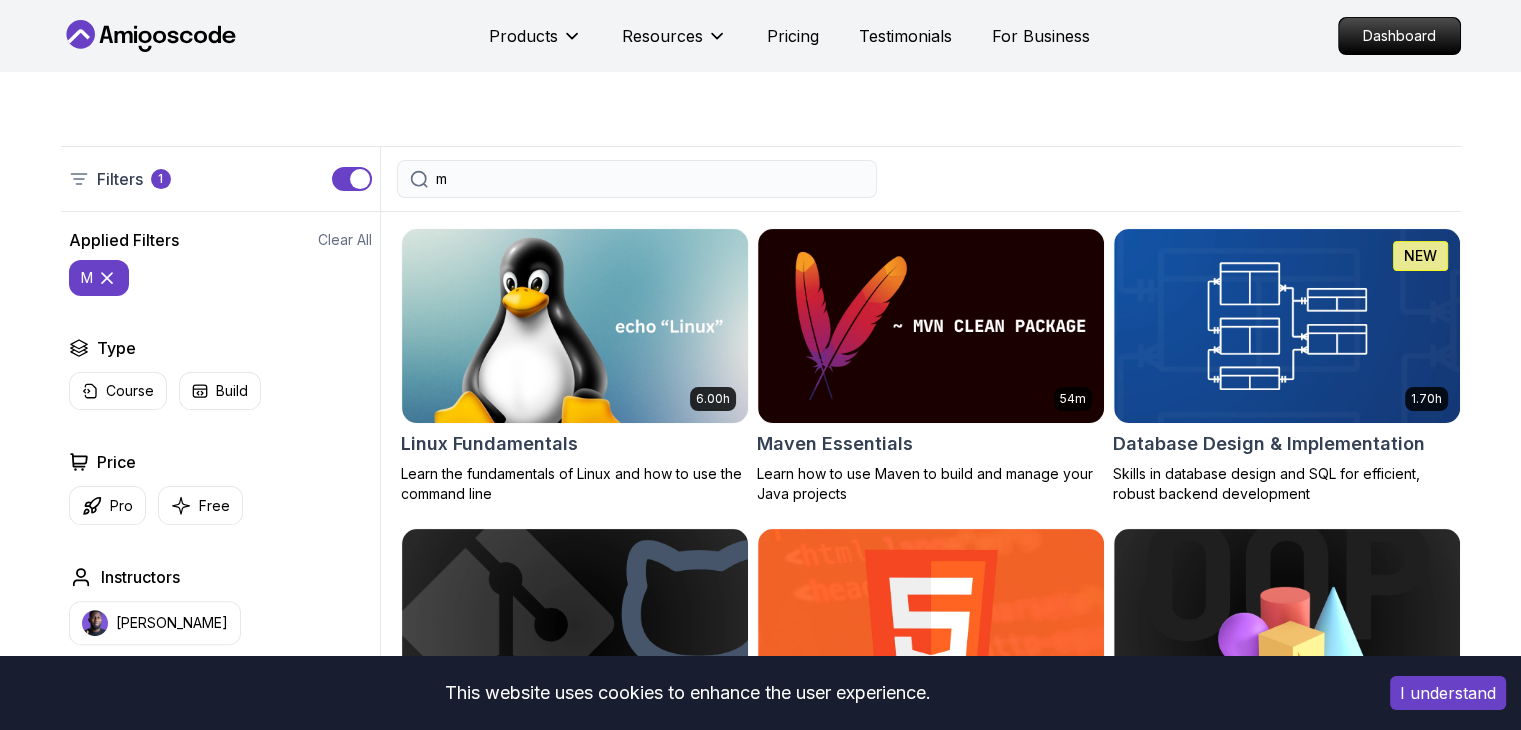 type 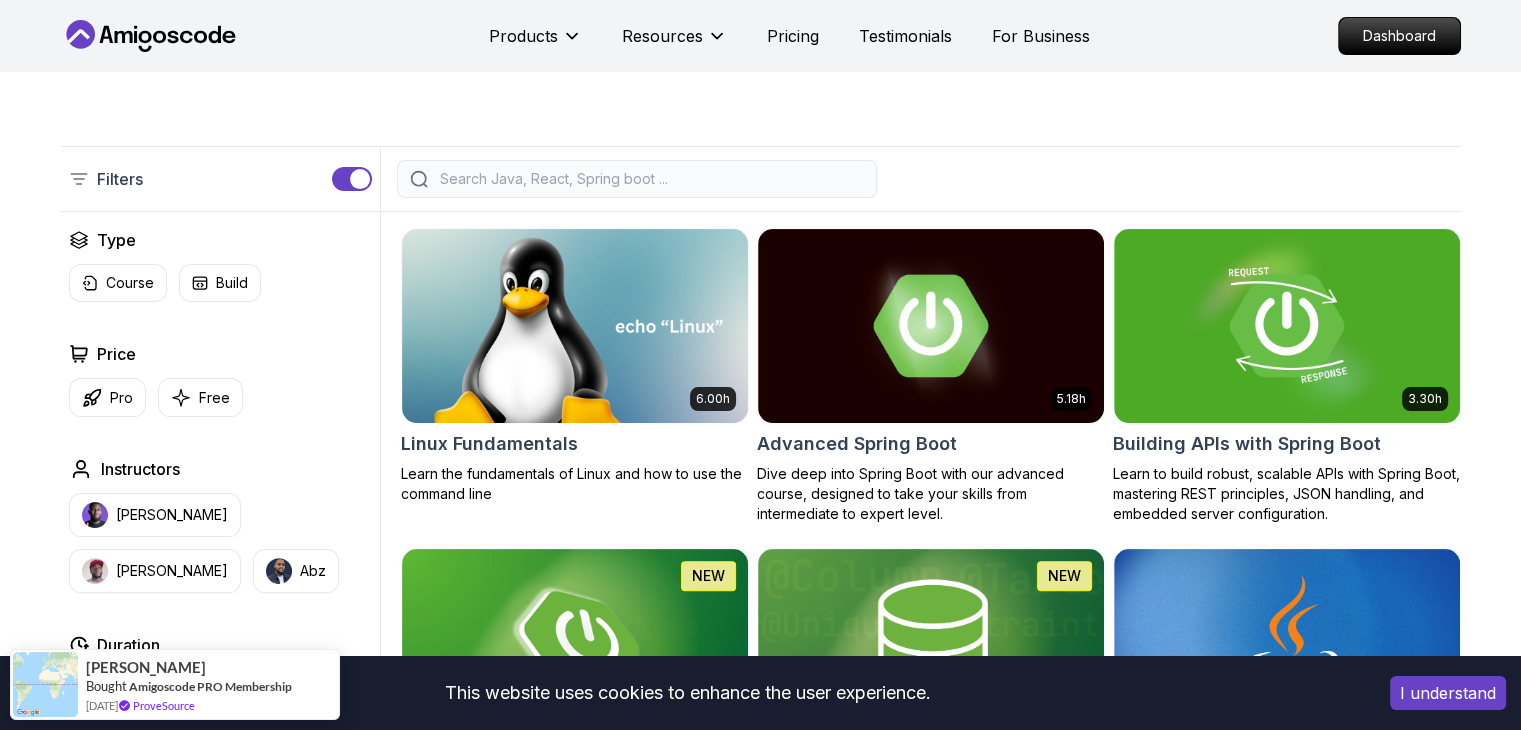 click on "This website uses cookies to enhance the user experience. I understand Products Resources Pricing Testimonials For Business Dashboard Products Resources Pricing Testimonials For Business Dashboard All Courses Learn Java, Spring Boot, DevOps & More with Amigoscode Premium Courses Master in-demand skills like Java, Spring Boot, DevOps, React, and more through hands-on, expert-led courses. Advance your software development career with real-world projects and practical learning. Filters Filters Type Course Build Price Pro Free Instructors Nelson Djalo Richard Abz Duration 0-1 Hour 1-3 Hours +3 Hours Track Front End Back End Dev Ops Full Stack Level Junior Mid-level Senior 6.00h Linux Fundamentals Learn the fundamentals of Linux and how to use the command line 5.18h Advanced Spring Boot Dive deep into Spring Boot with our advanced course, designed to take your skills from intermediate to expert level. 3.30h Building APIs with Spring Boot 1.67h NEW Spring Boot for Beginners 6.65h NEW Spring Data JPA 2.41h 9.18h 54m" at bounding box center [760, 3005] 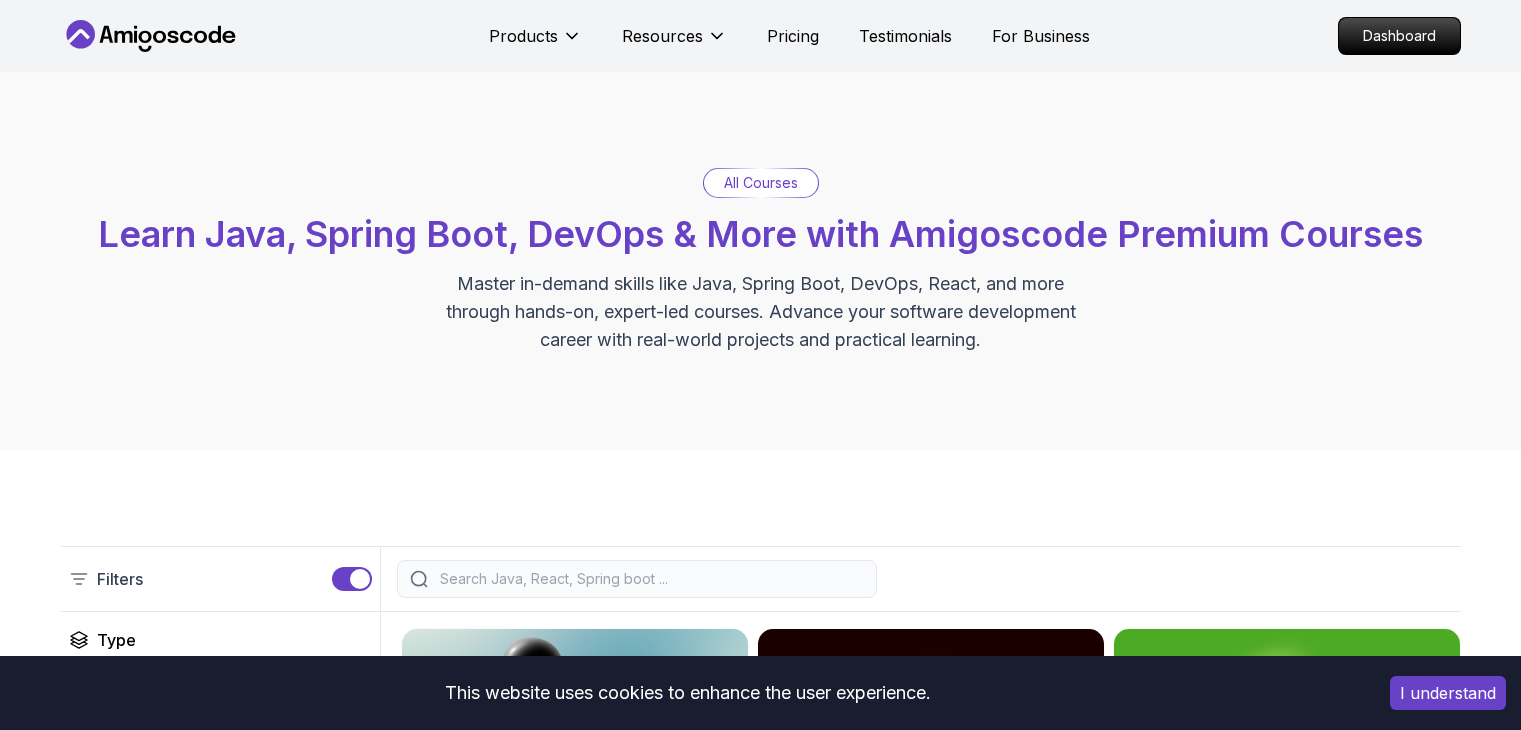 scroll, scrollTop: 0, scrollLeft: 0, axis: both 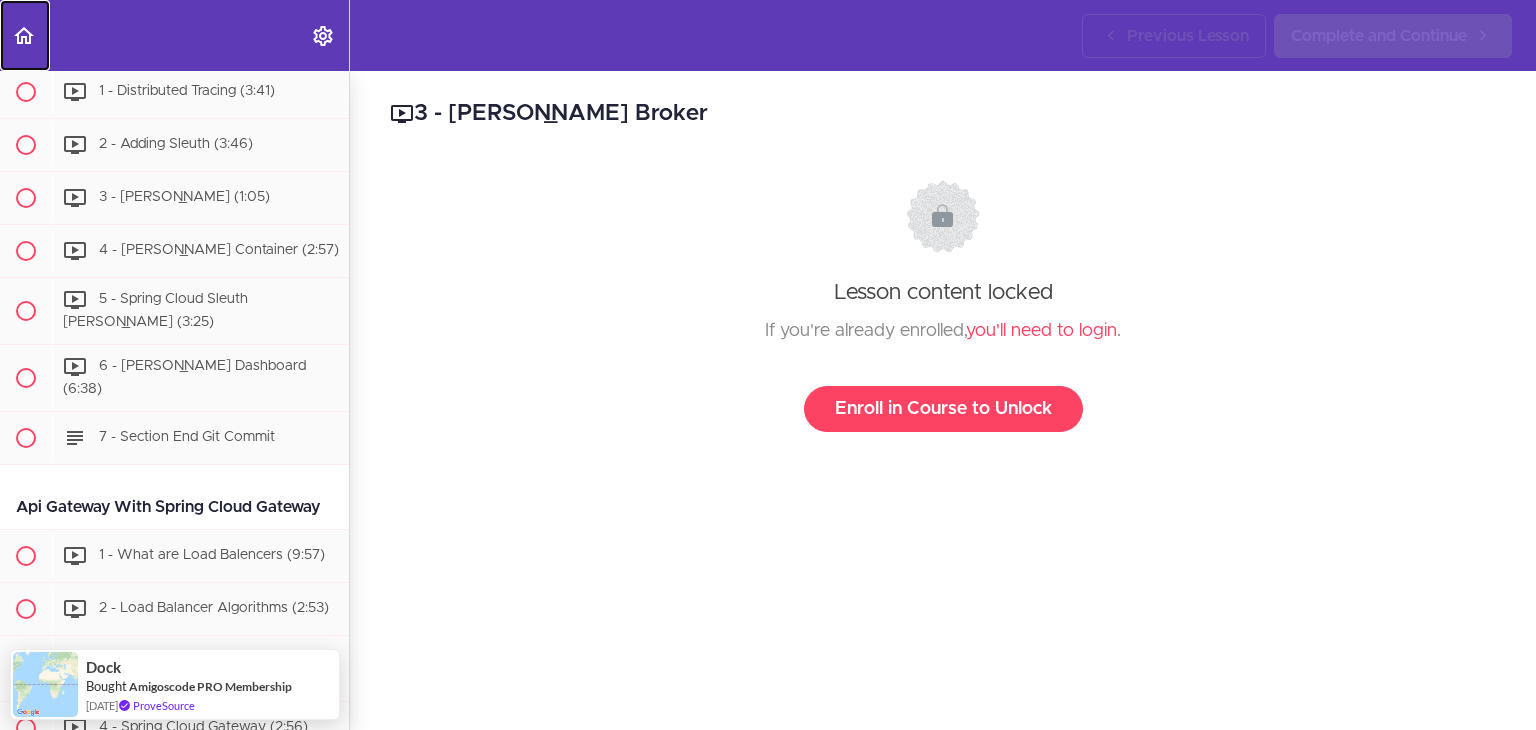 click 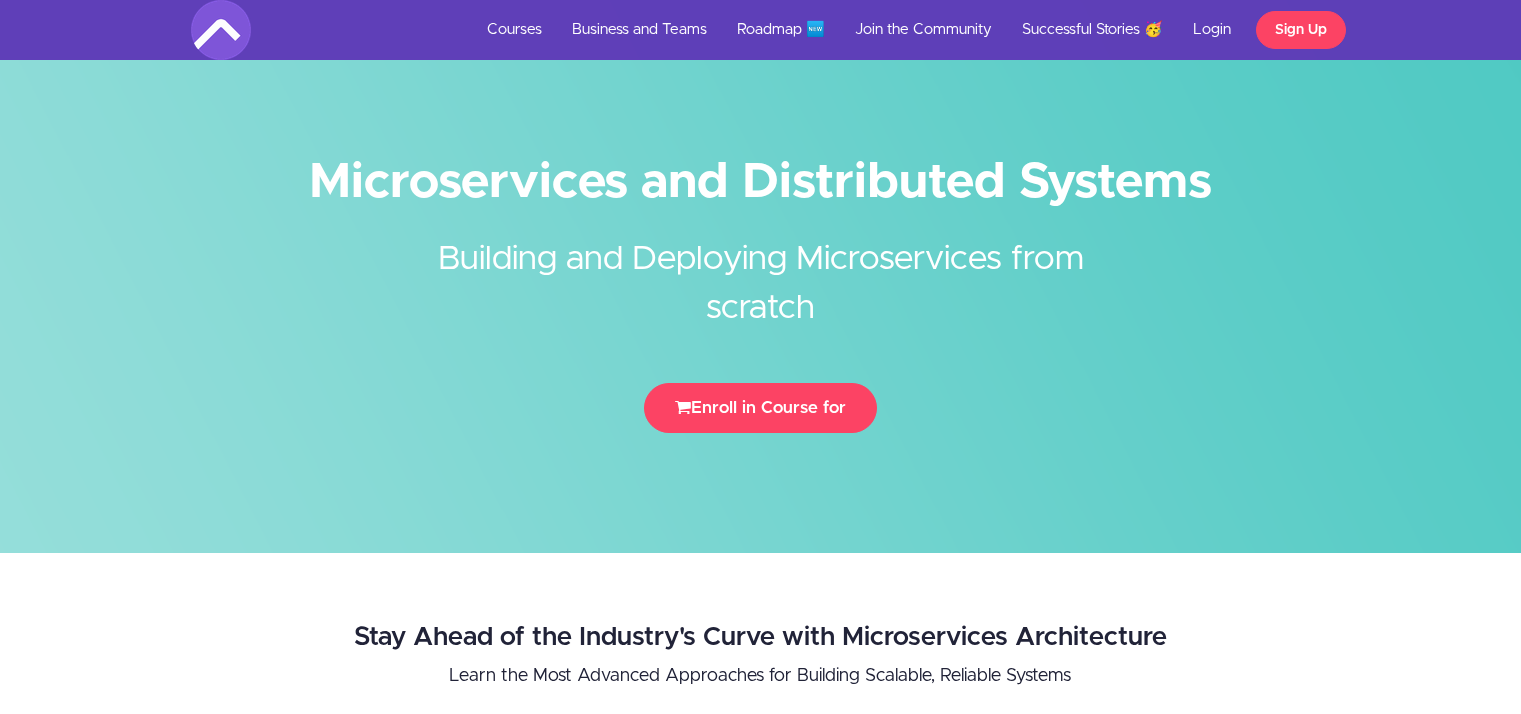 scroll, scrollTop: 0, scrollLeft: 0, axis: both 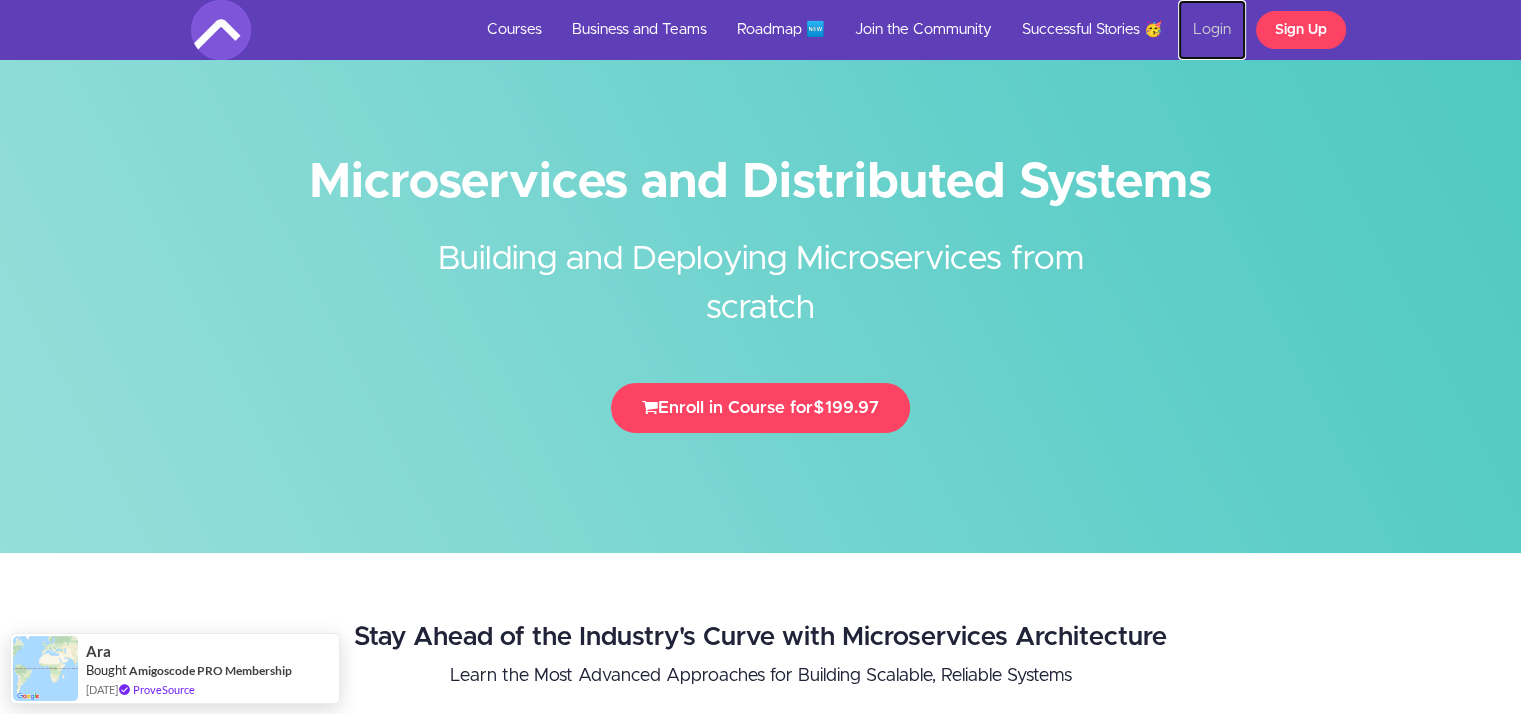 click on "Login" at bounding box center (1212, 30) 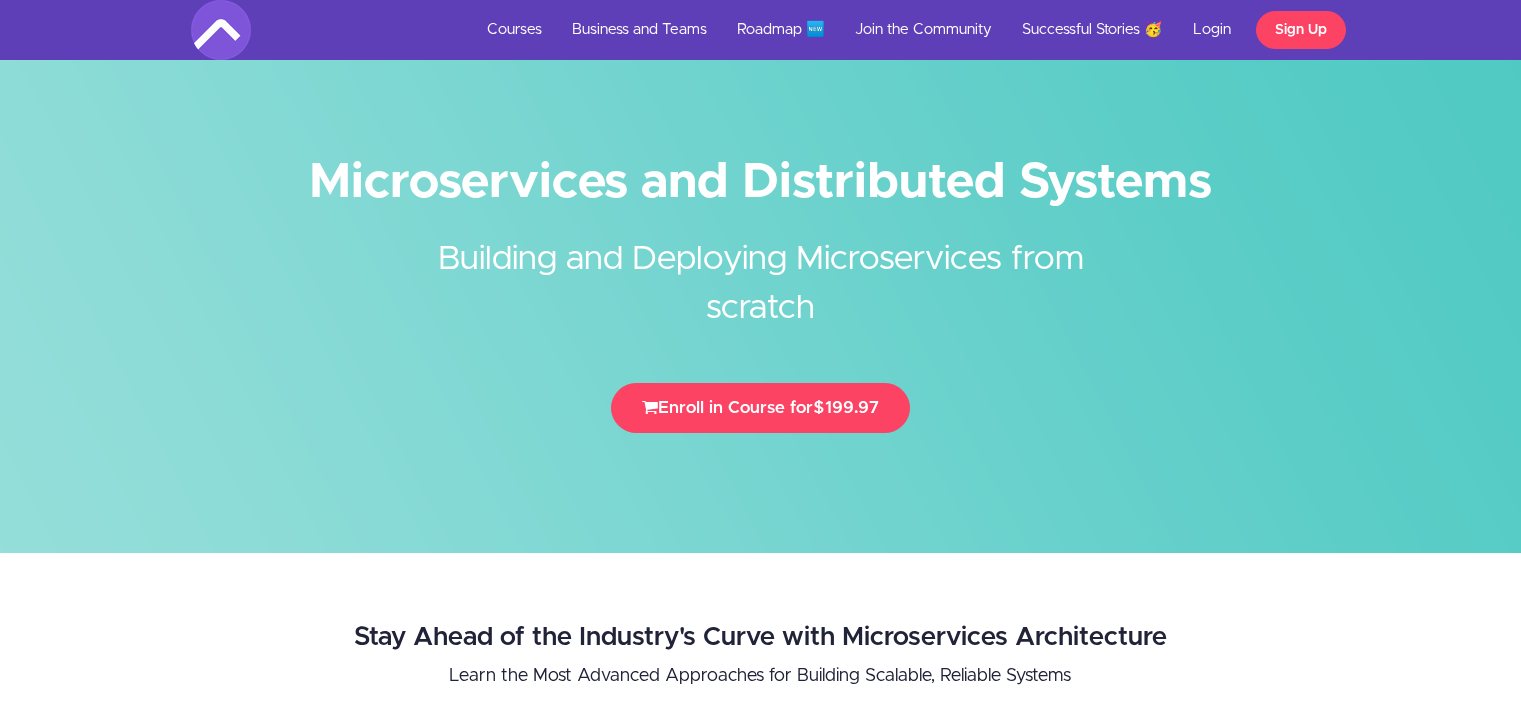 scroll, scrollTop: 0, scrollLeft: 0, axis: both 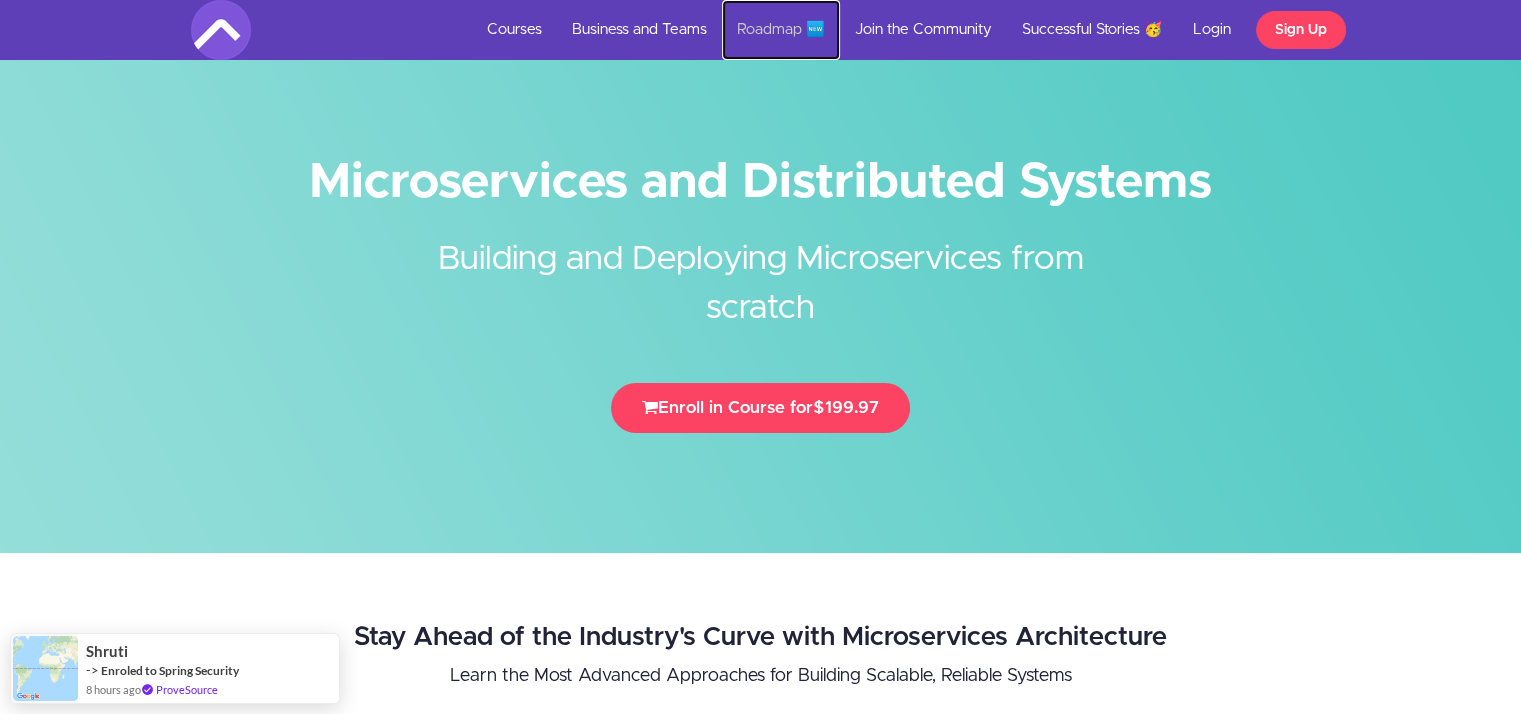 click on "Roadmap 🆕" at bounding box center [781, 30] 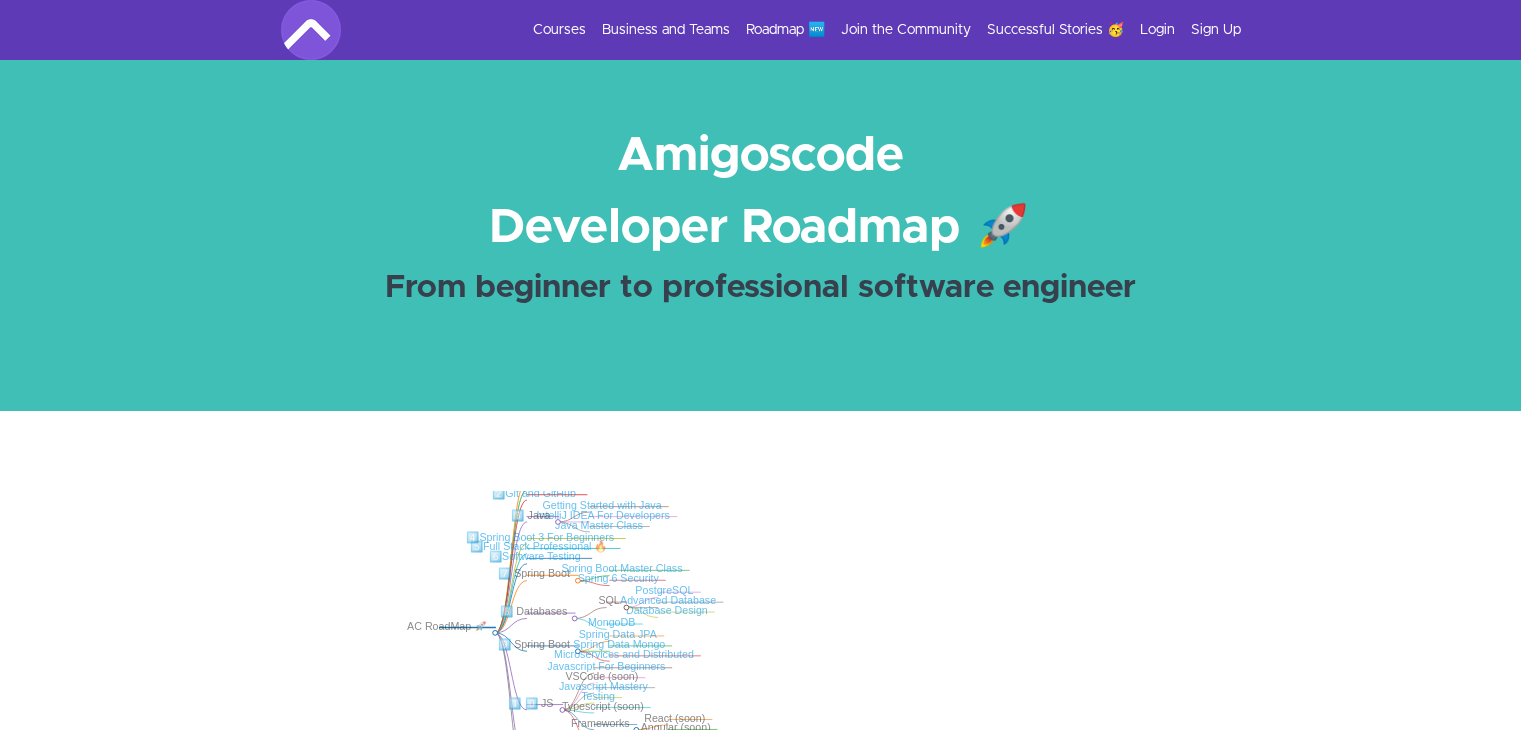 scroll, scrollTop: 0, scrollLeft: 0, axis: both 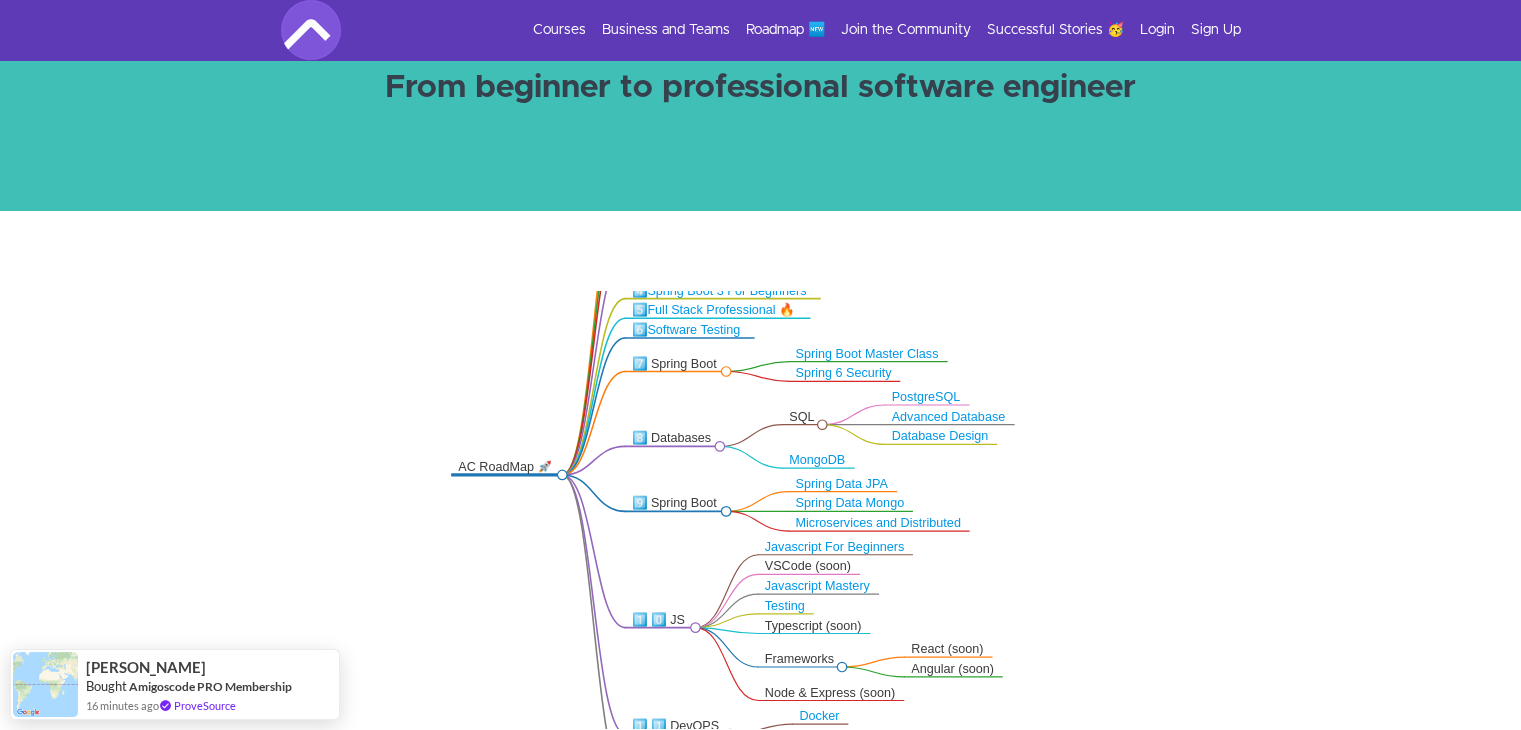 drag, startPoint x: 1260, startPoint y: 464, endPoint x: 1236, endPoint y: 364, distance: 102.83968 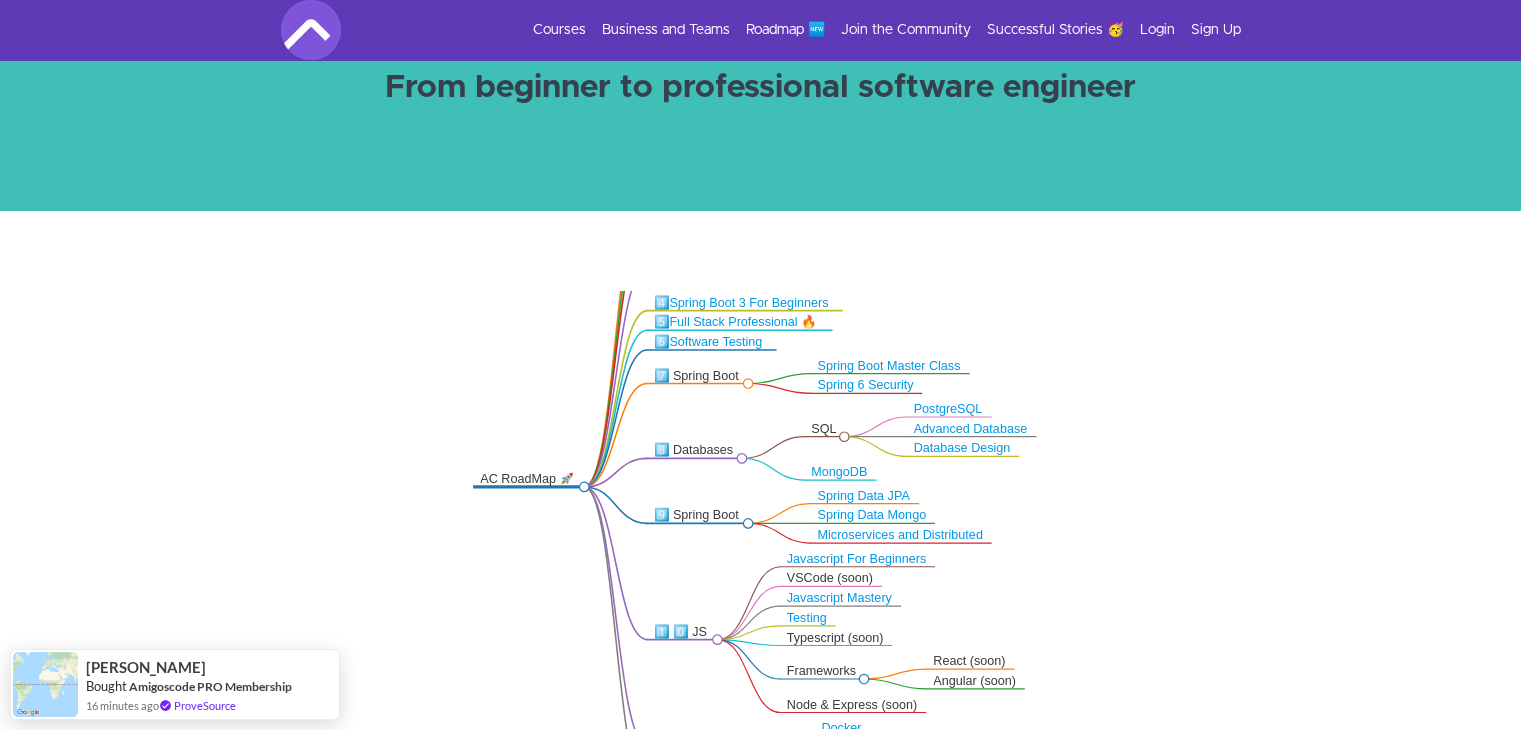 drag, startPoint x: 1292, startPoint y: 424, endPoint x: 1302, endPoint y: 417, distance: 12.206555 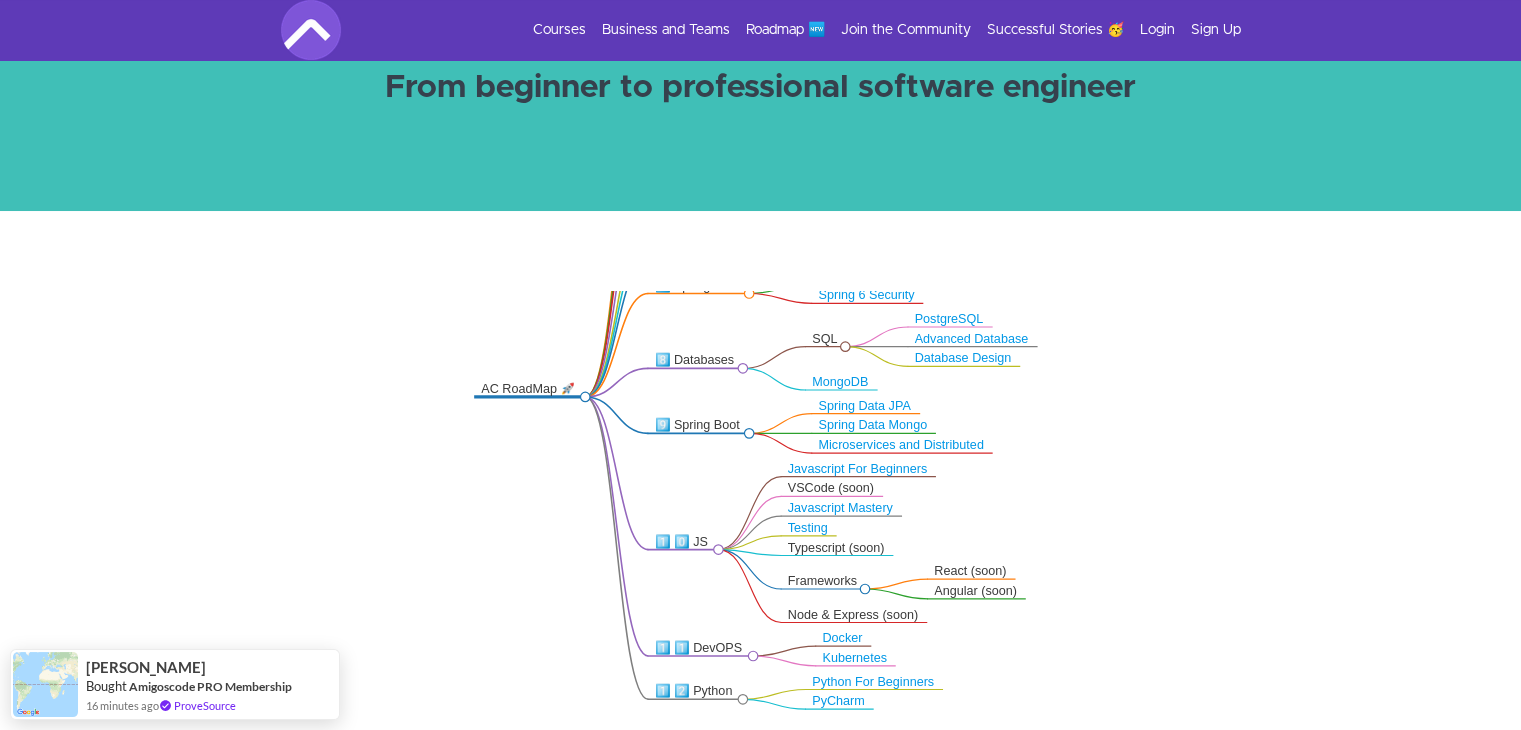 drag, startPoint x: 1300, startPoint y: 553, endPoint x: 1301, endPoint y: 463, distance: 90.005554 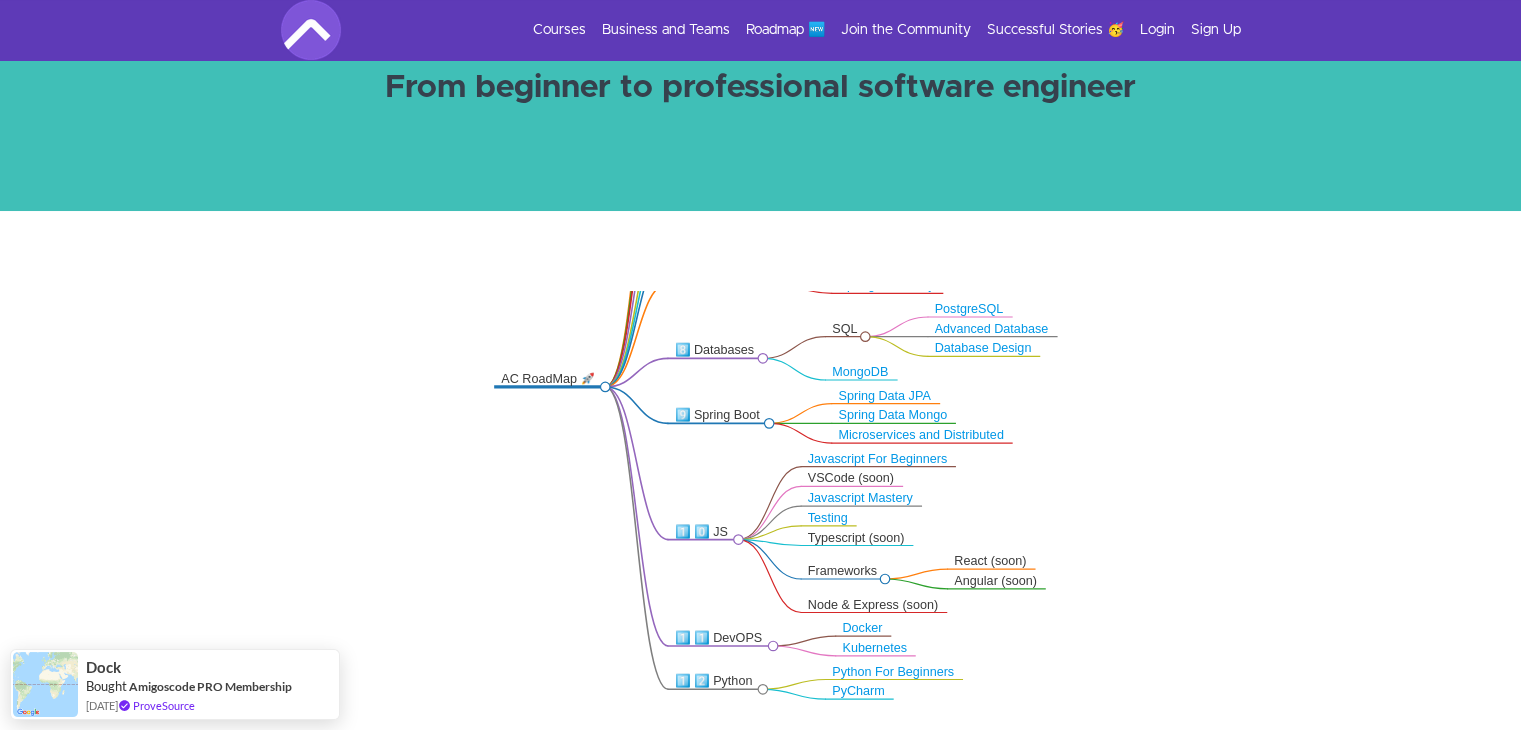 drag, startPoint x: 1304, startPoint y: 564, endPoint x: 1324, endPoint y: 558, distance: 20.880613 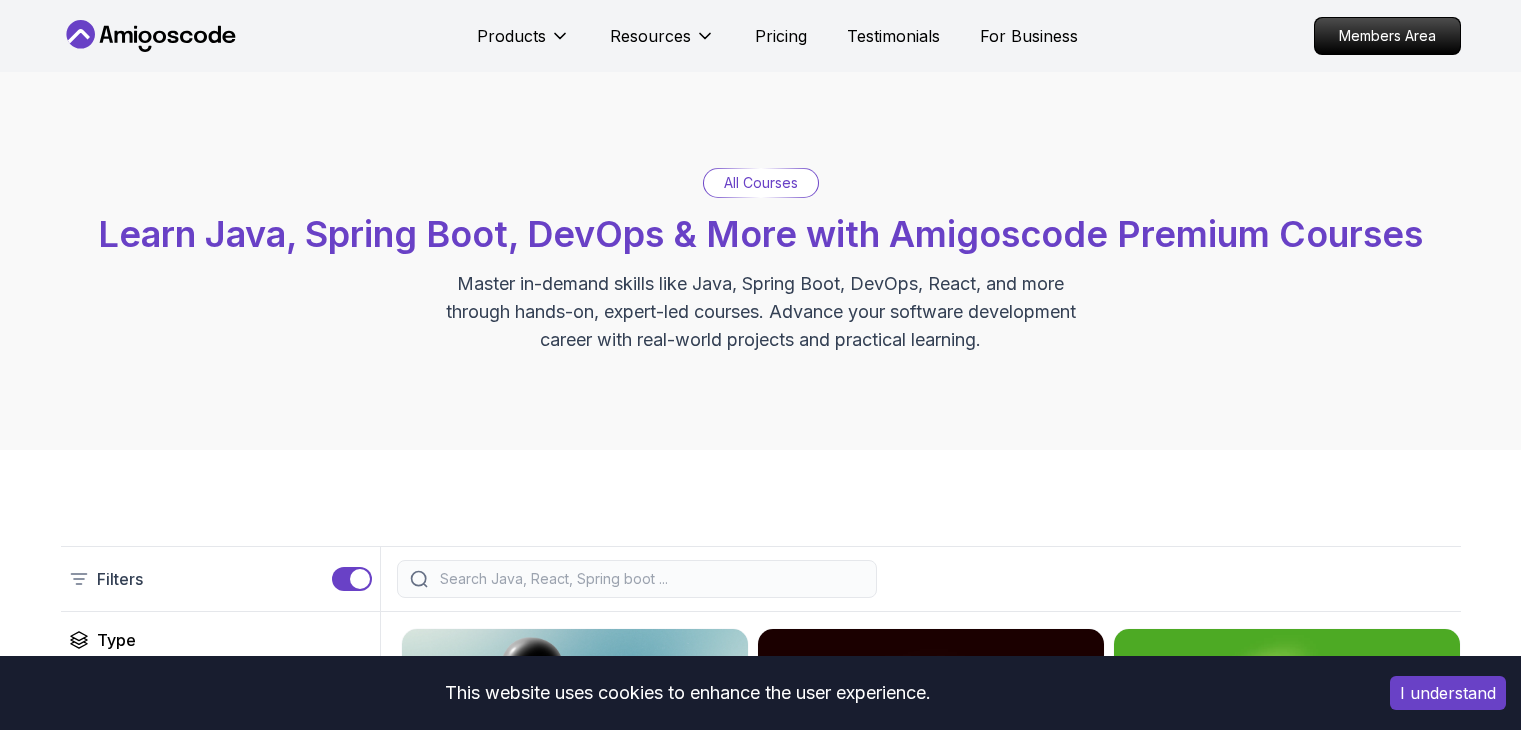 scroll, scrollTop: 0, scrollLeft: 0, axis: both 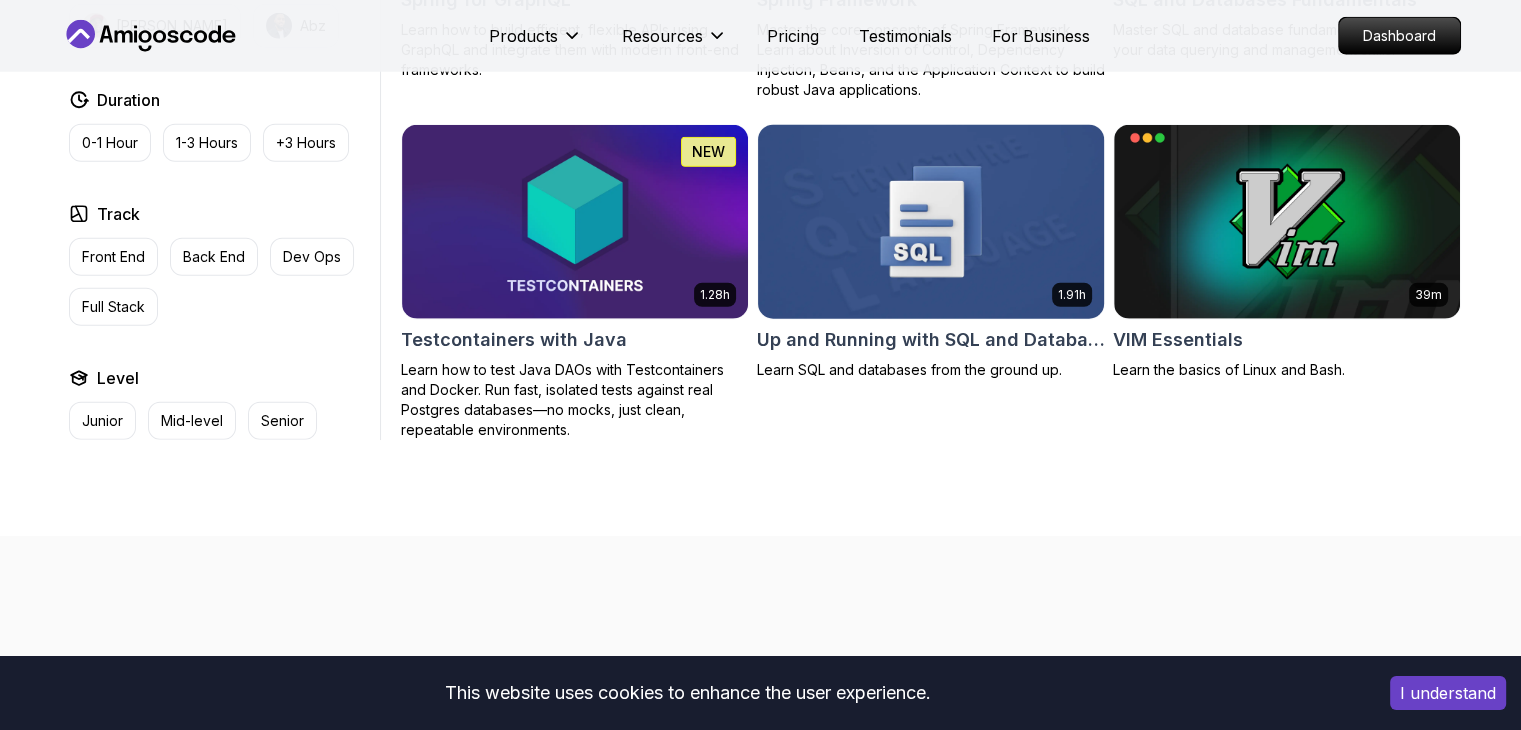 drag, startPoint x: 1053, startPoint y: 197, endPoint x: 1031, endPoint y: 196, distance: 22.022715 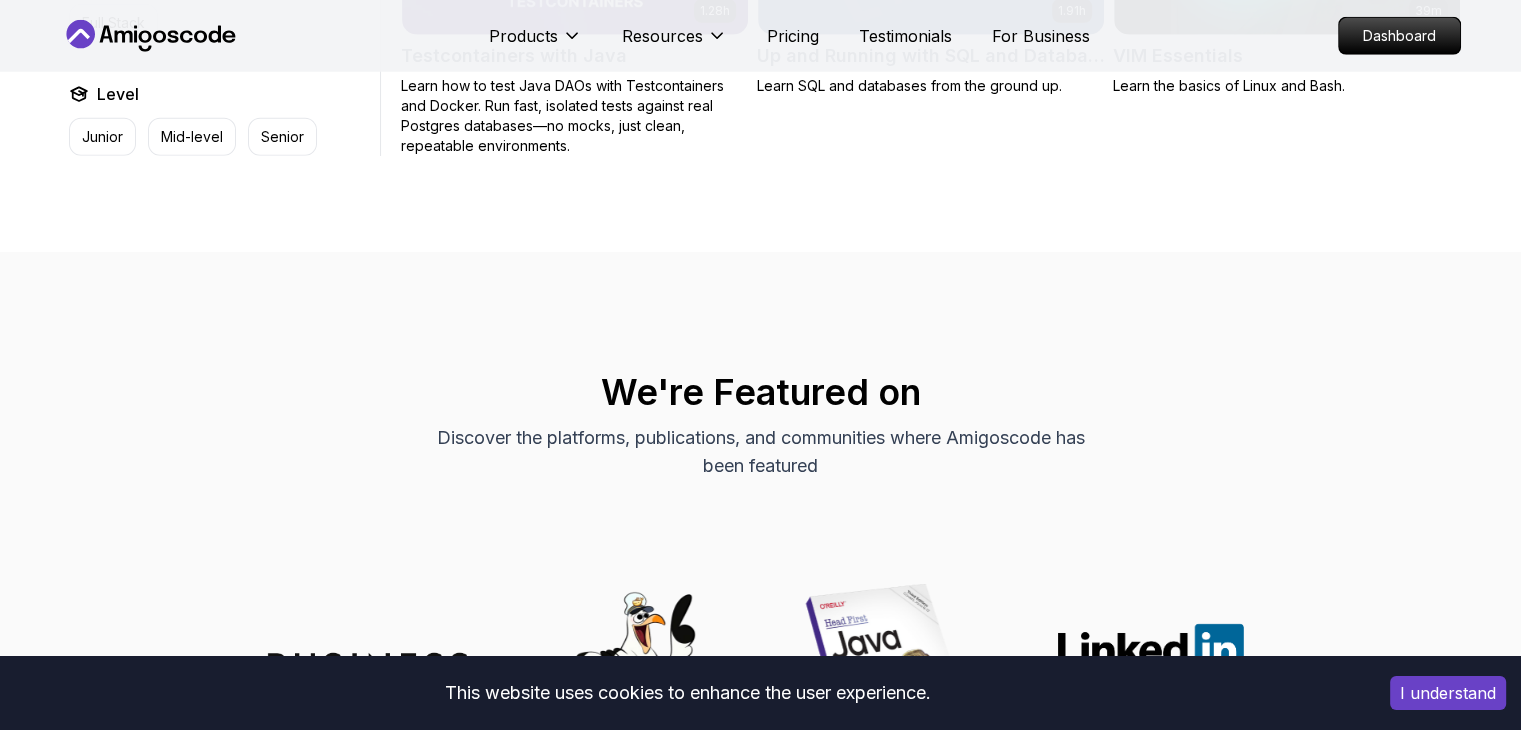 scroll, scrollTop: 5400, scrollLeft: 0, axis: vertical 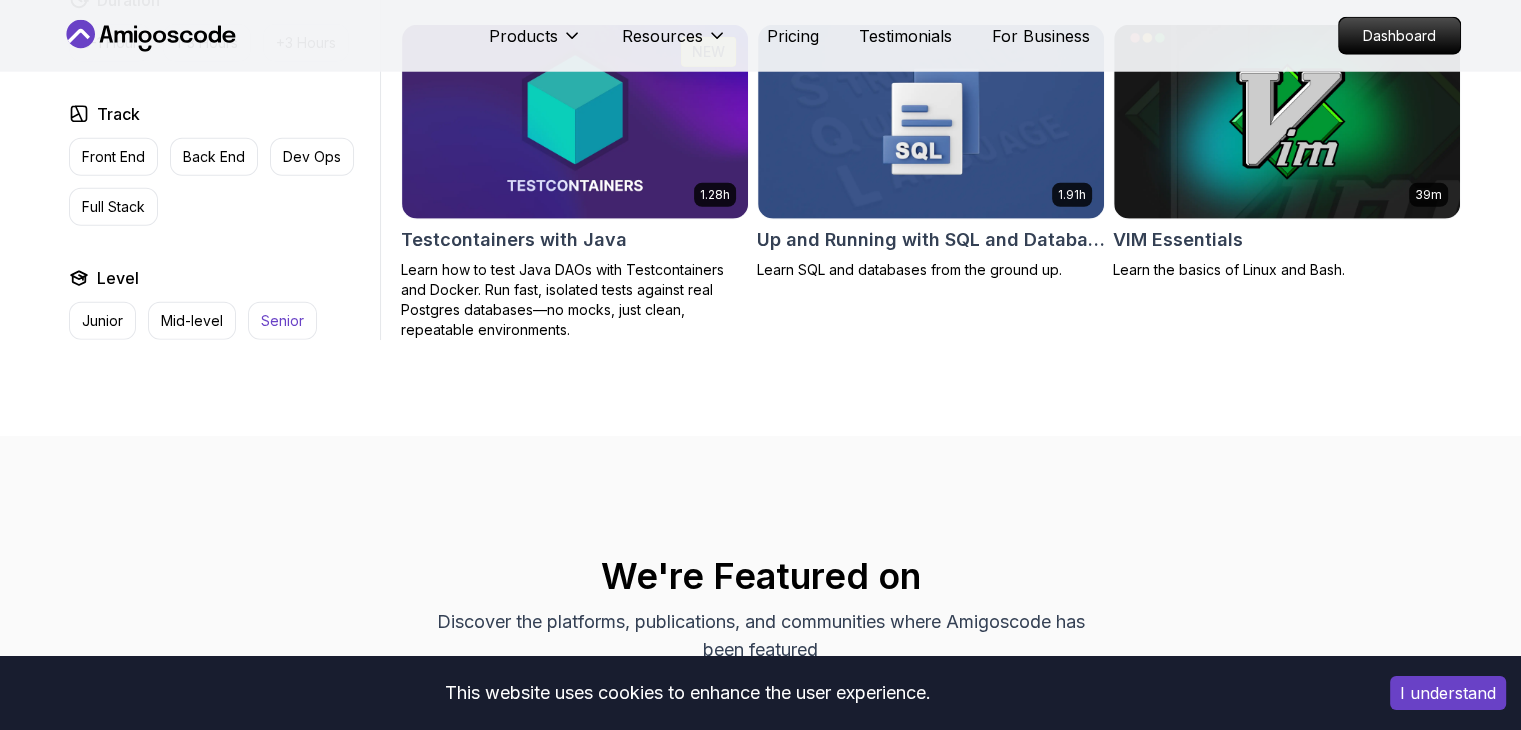 click on "Senior" at bounding box center (282, 321) 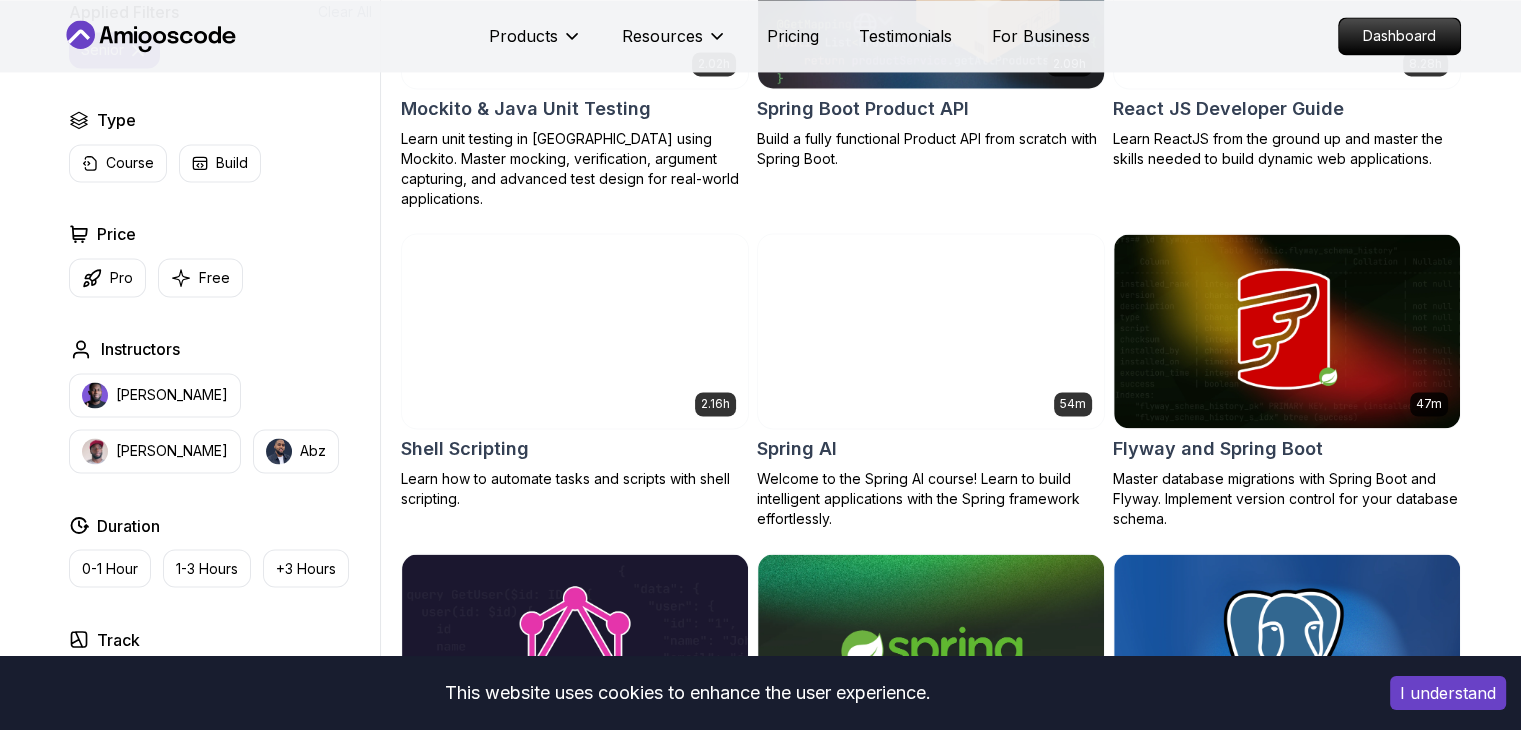 scroll, scrollTop: 3300, scrollLeft: 0, axis: vertical 